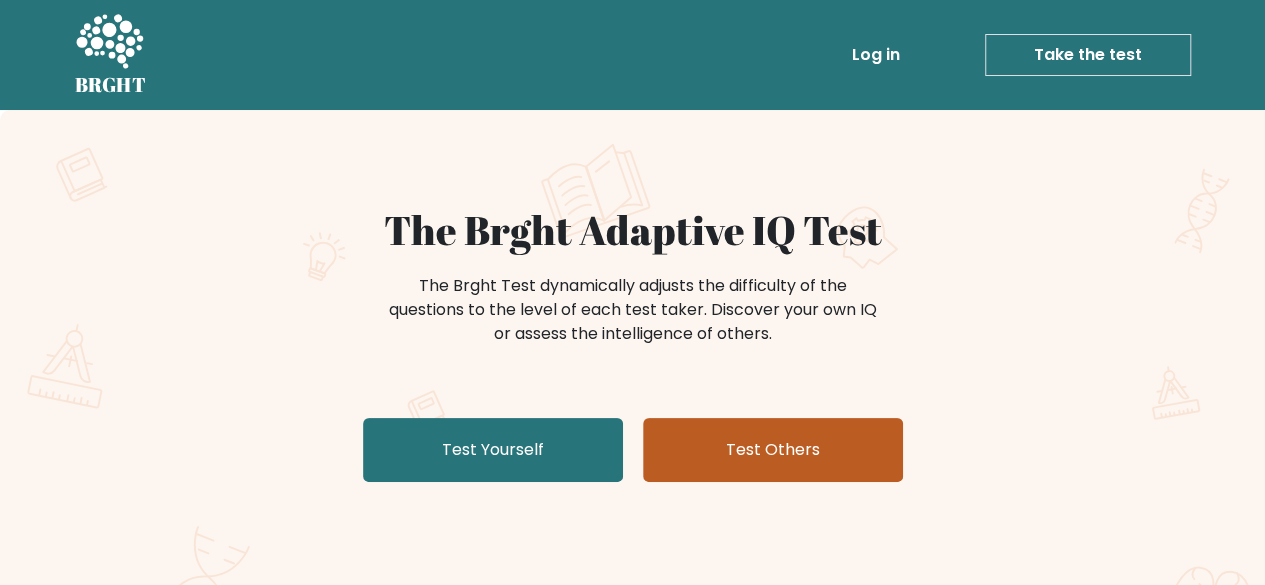 scroll, scrollTop: 38, scrollLeft: 0, axis: vertical 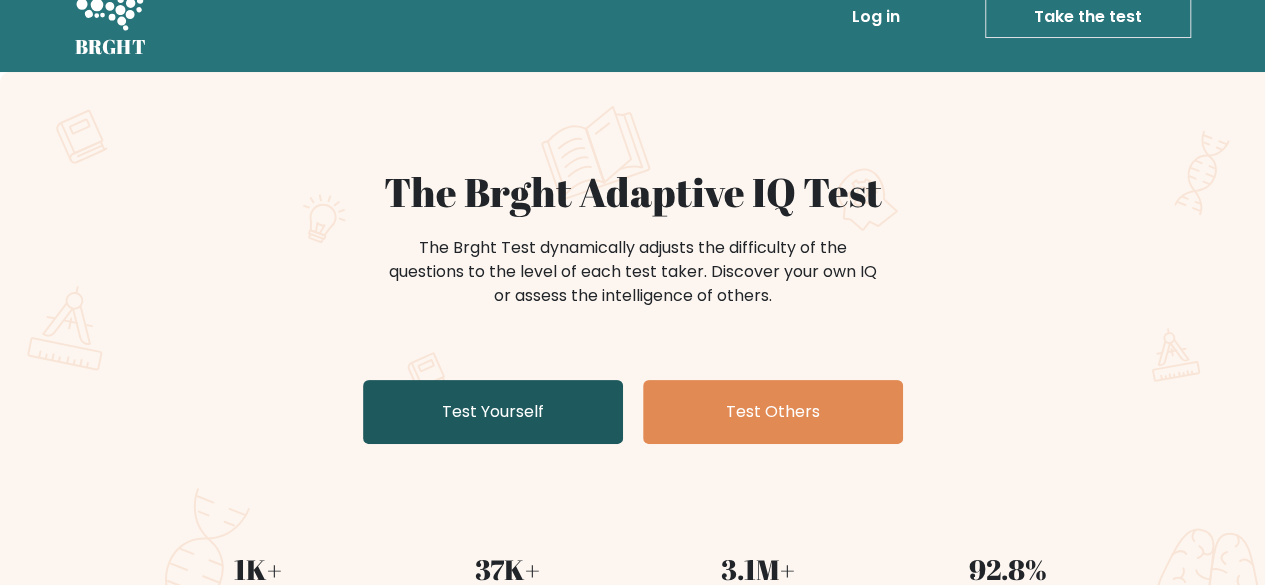 click on "Test Yourself" at bounding box center (493, 412) 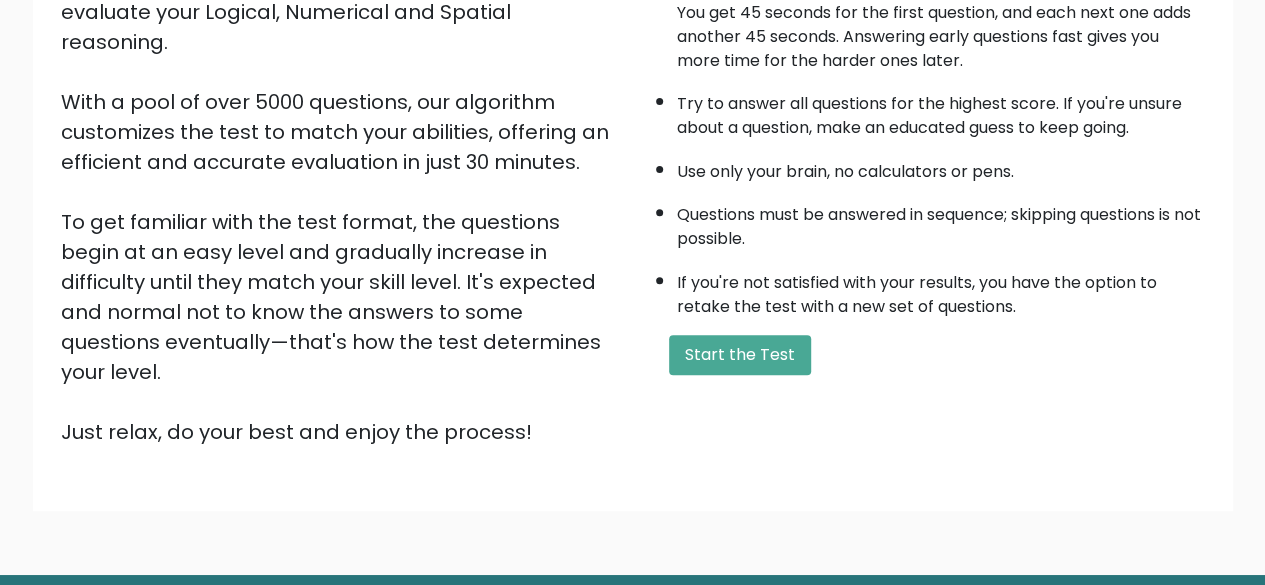 scroll, scrollTop: 280, scrollLeft: 0, axis: vertical 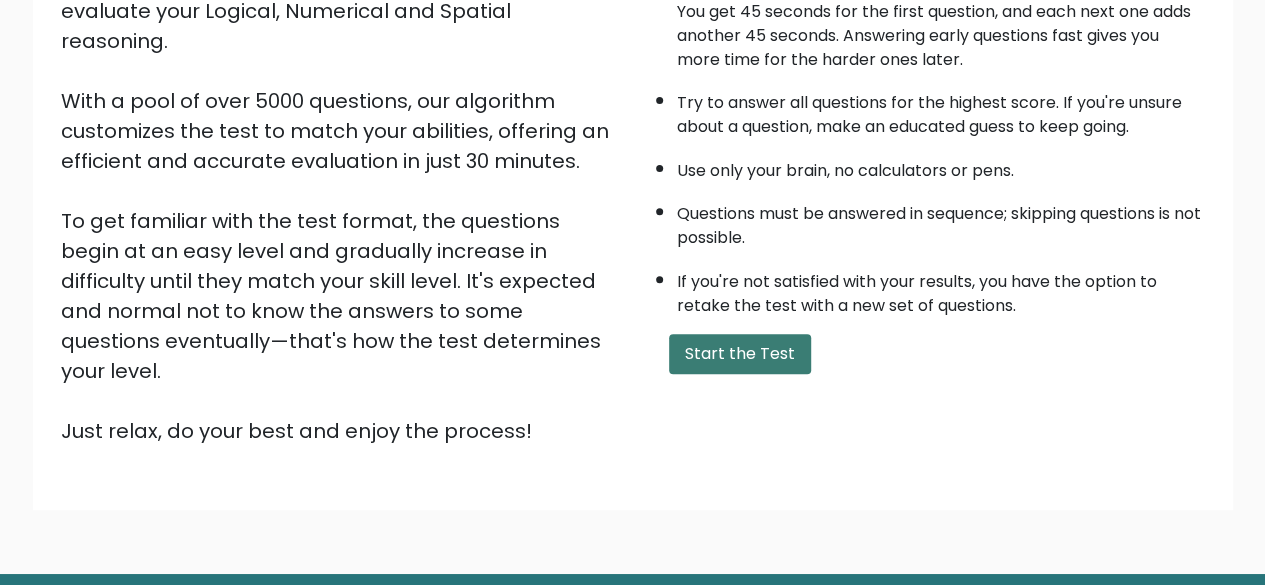 click on "Start the Test" at bounding box center (740, 354) 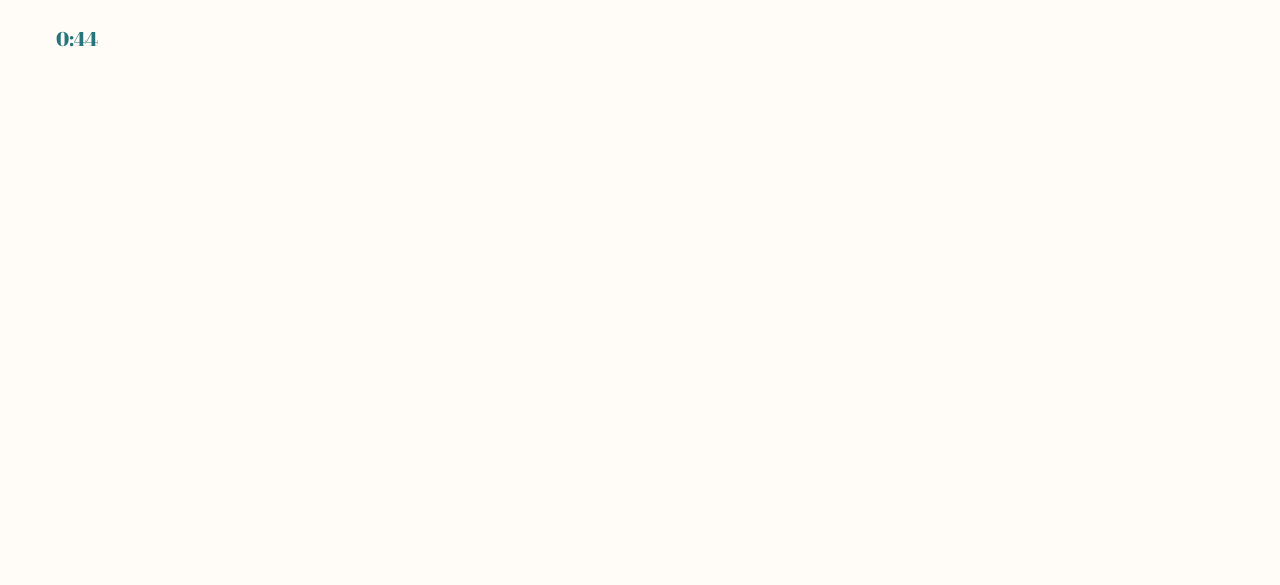 scroll, scrollTop: 0, scrollLeft: 0, axis: both 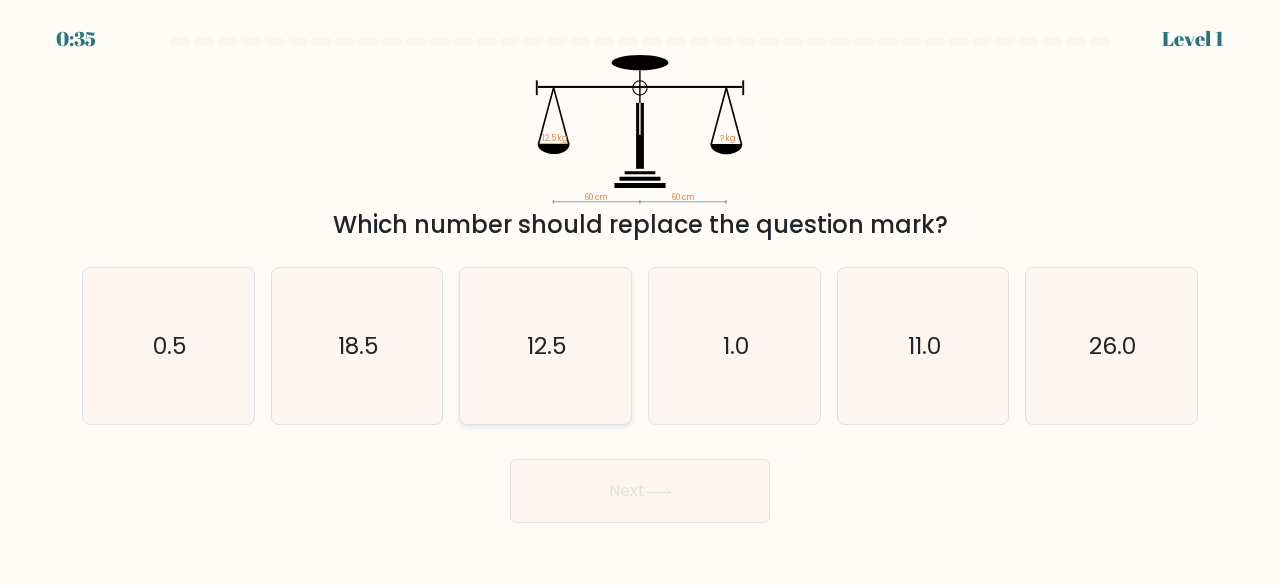 click on "12.5" 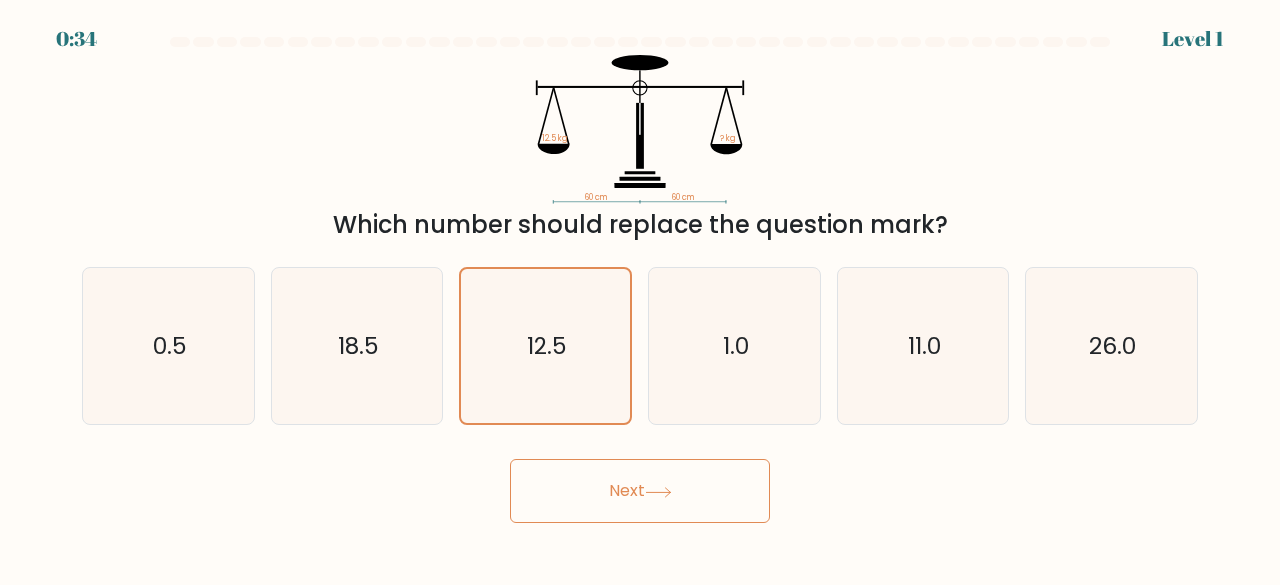 click on "Next" at bounding box center (640, 491) 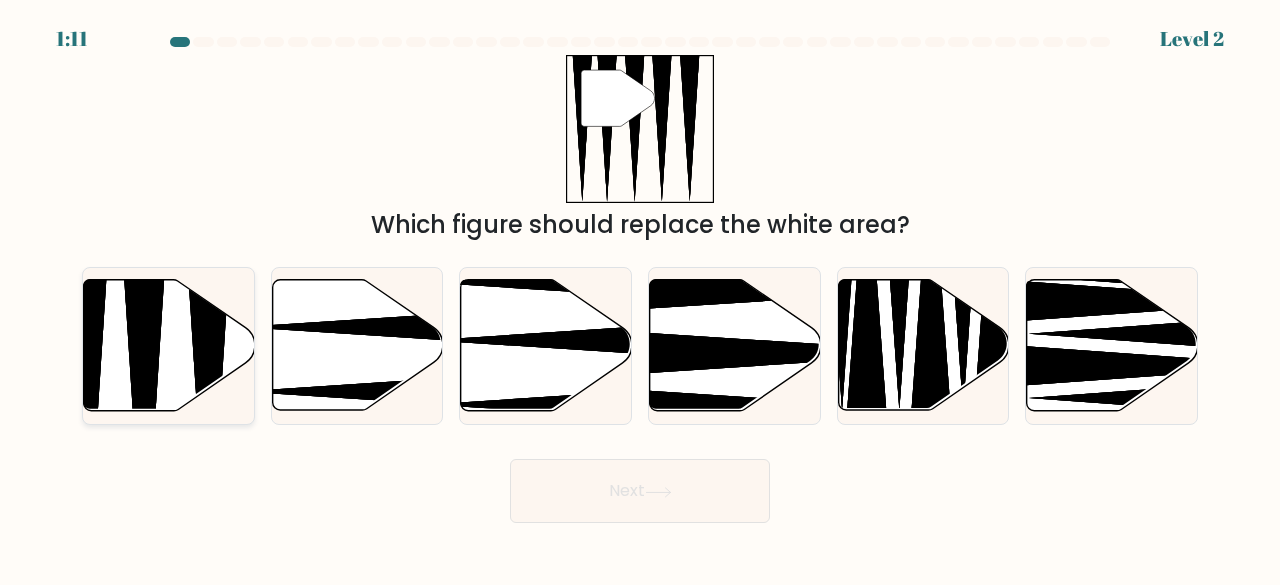 click 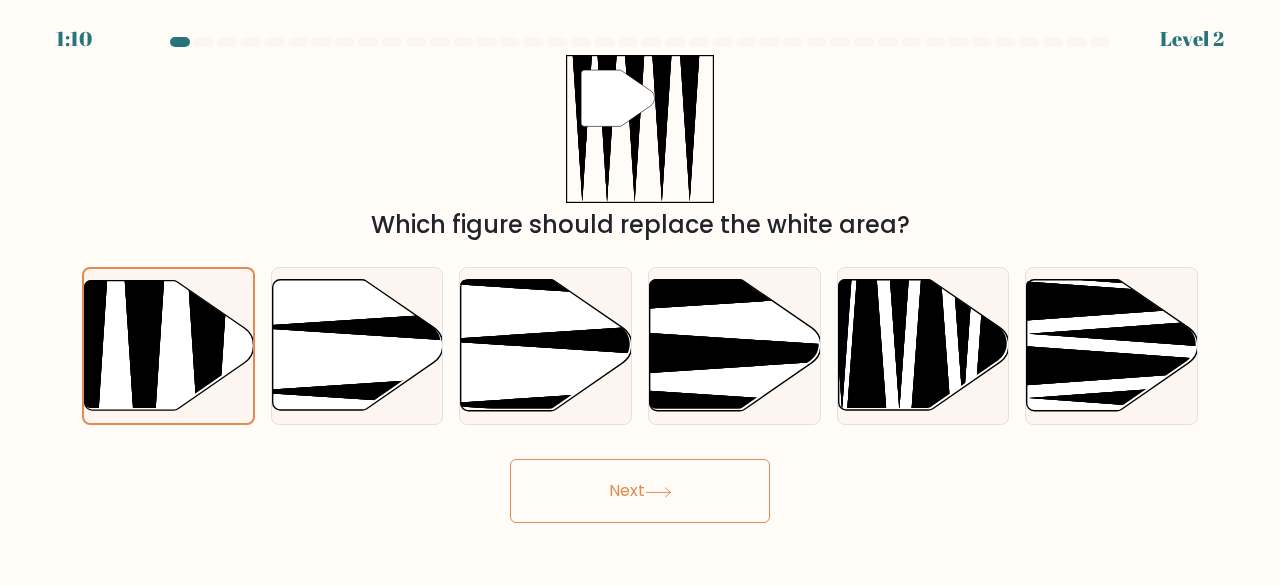 click on "Next" at bounding box center (640, 491) 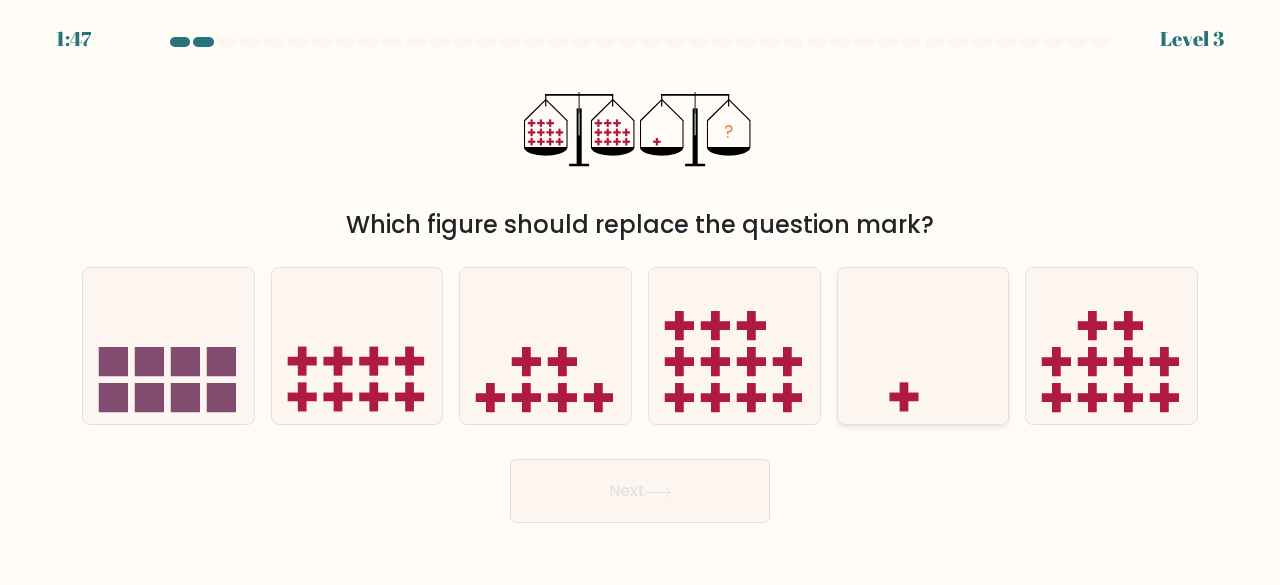 click 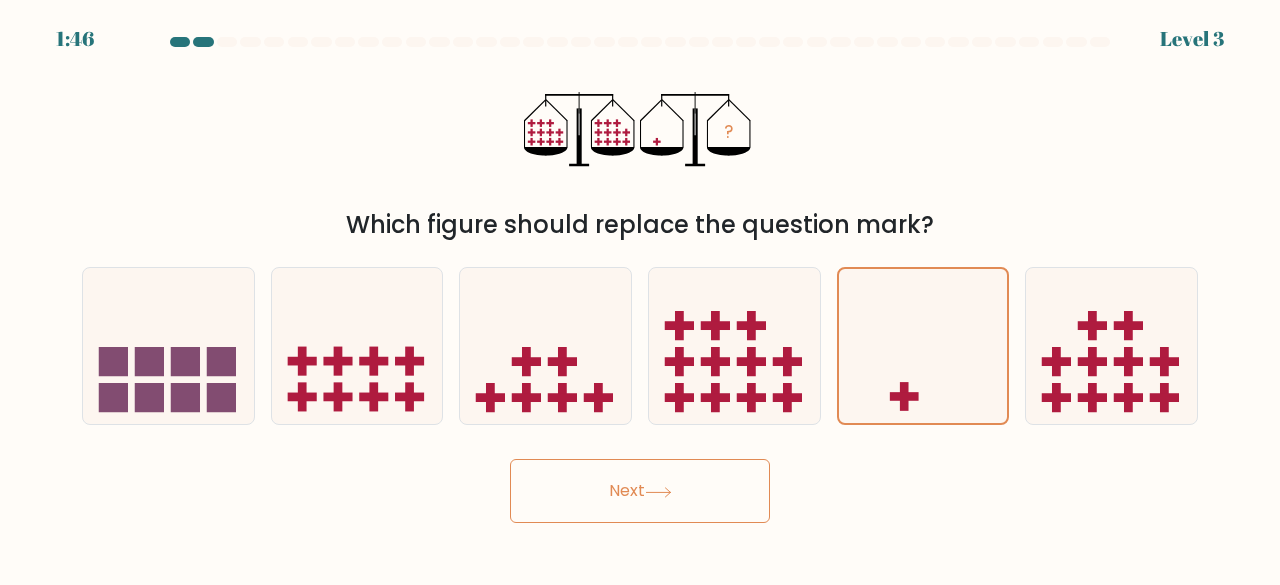 click 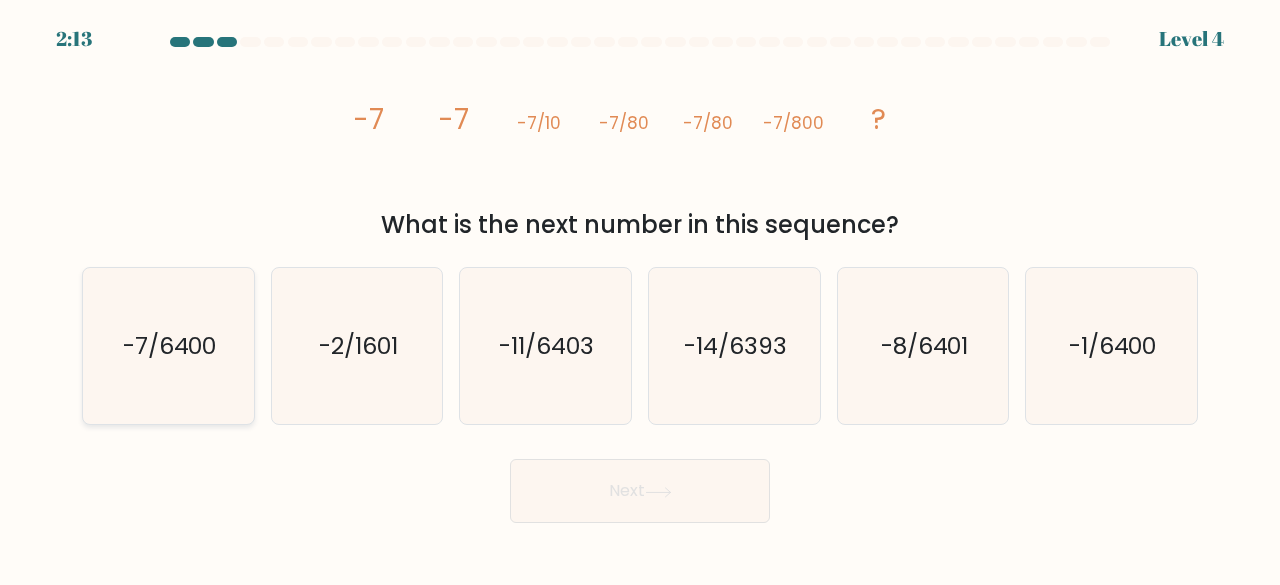 click on "-7/6400" 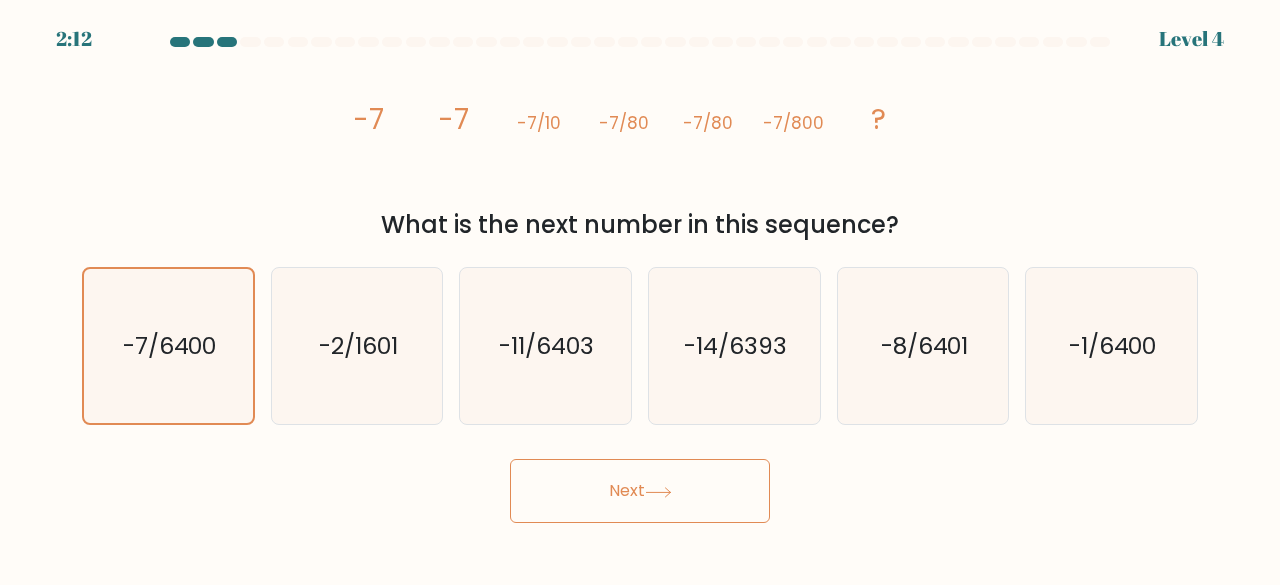 click on "2:12
Level 4" at bounding box center (640, 292) 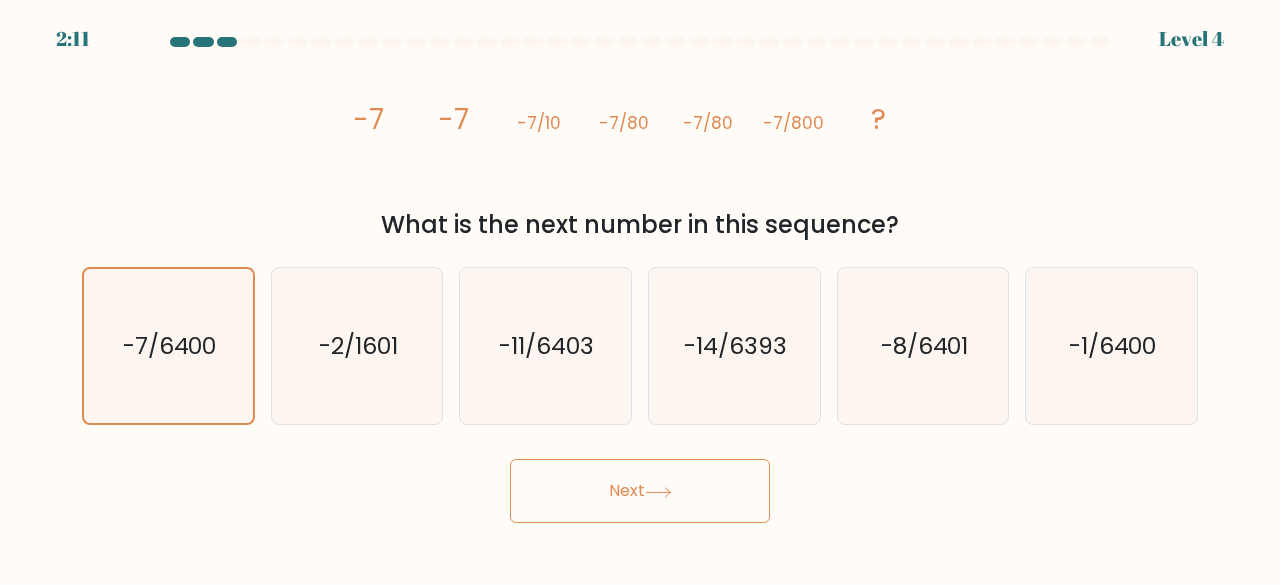 click on "Next" at bounding box center (640, 491) 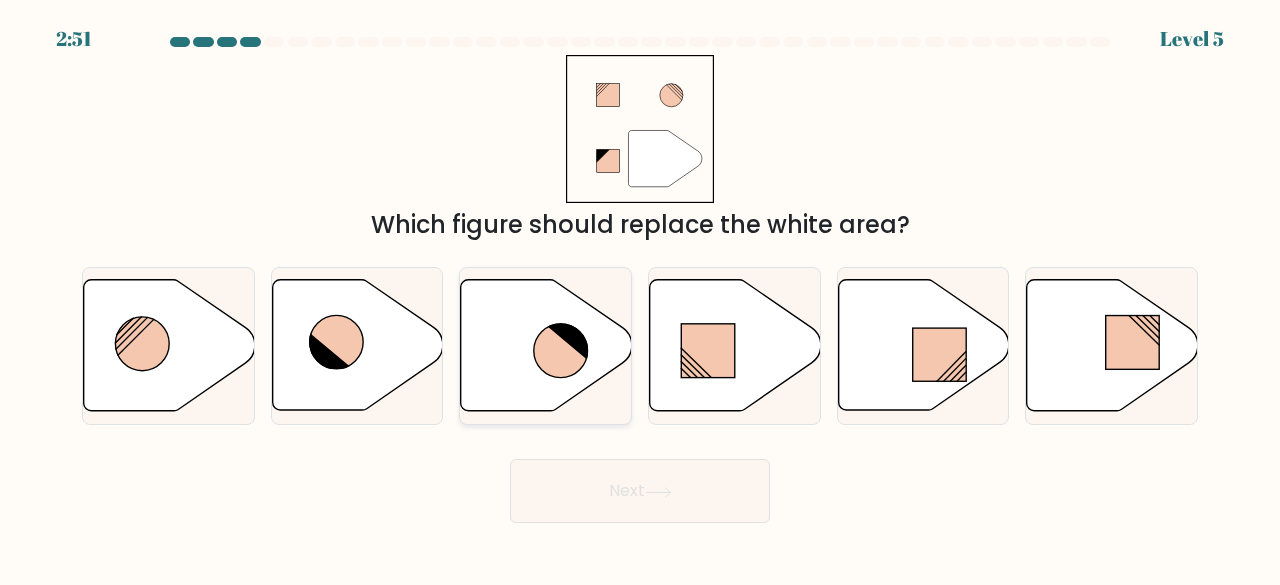 click 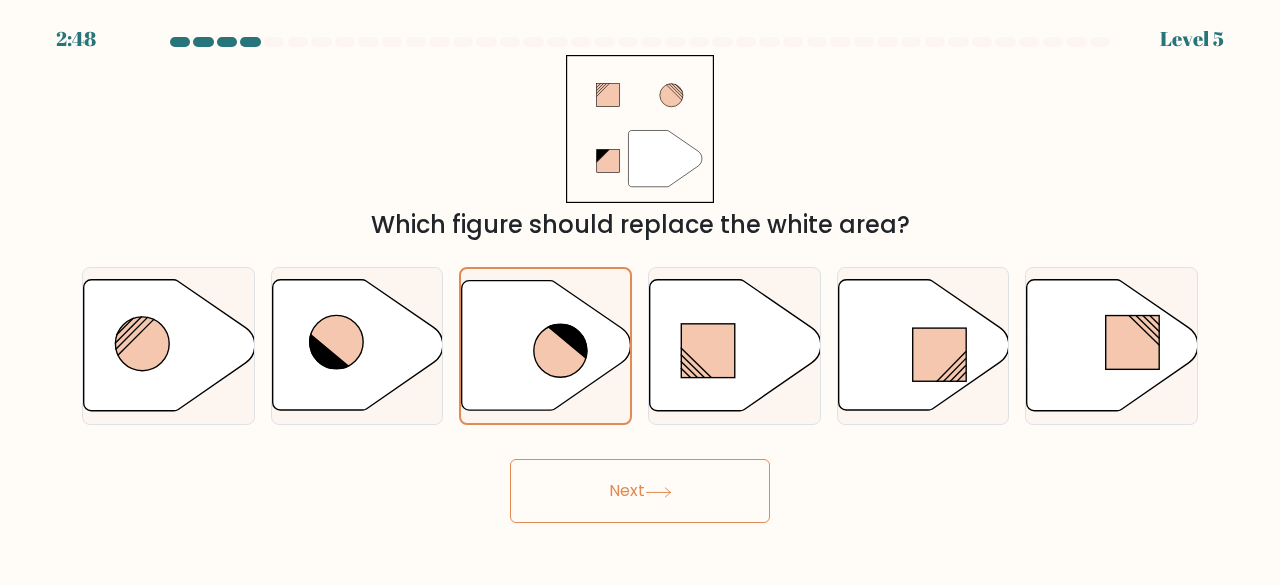 click on "Next" at bounding box center [640, 491] 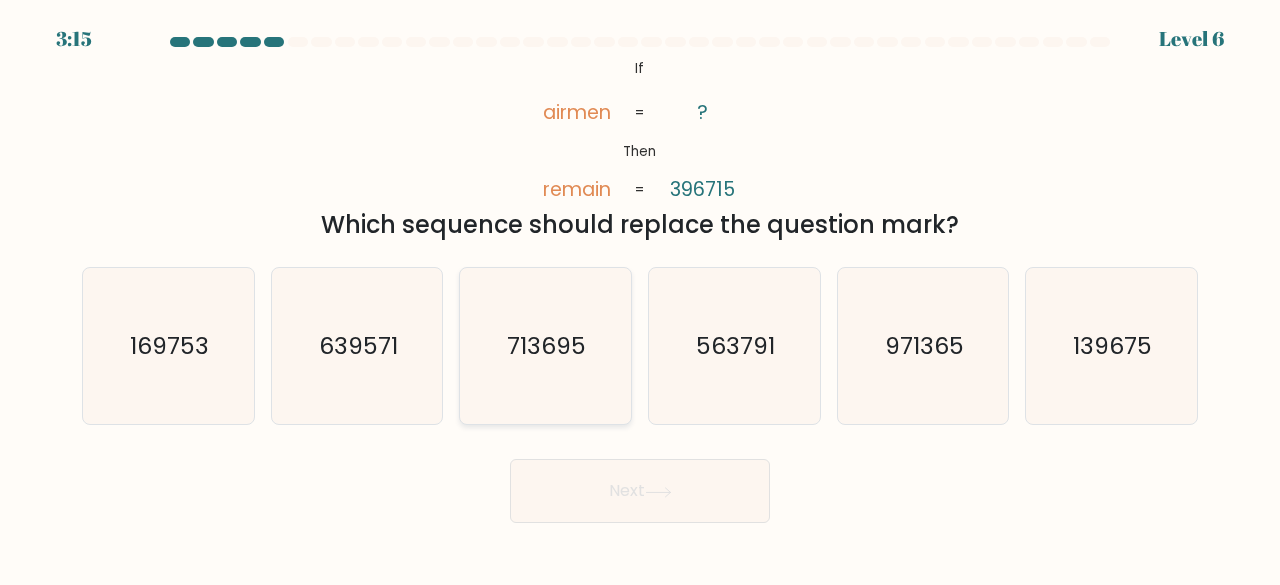 click on "713695" 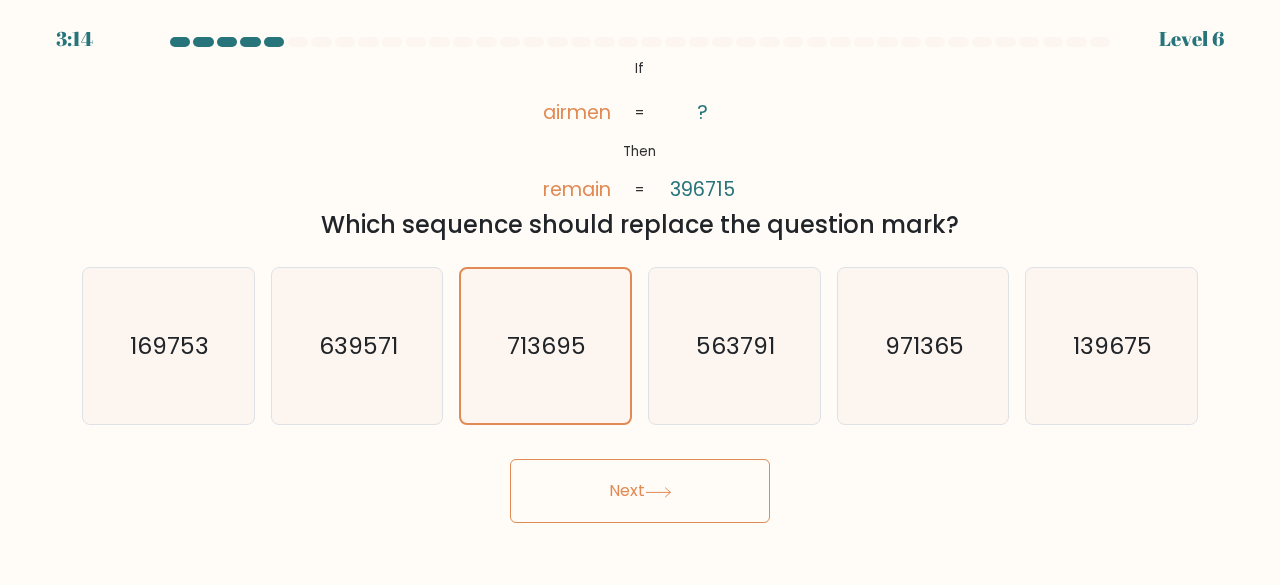 click on "Next" at bounding box center [640, 491] 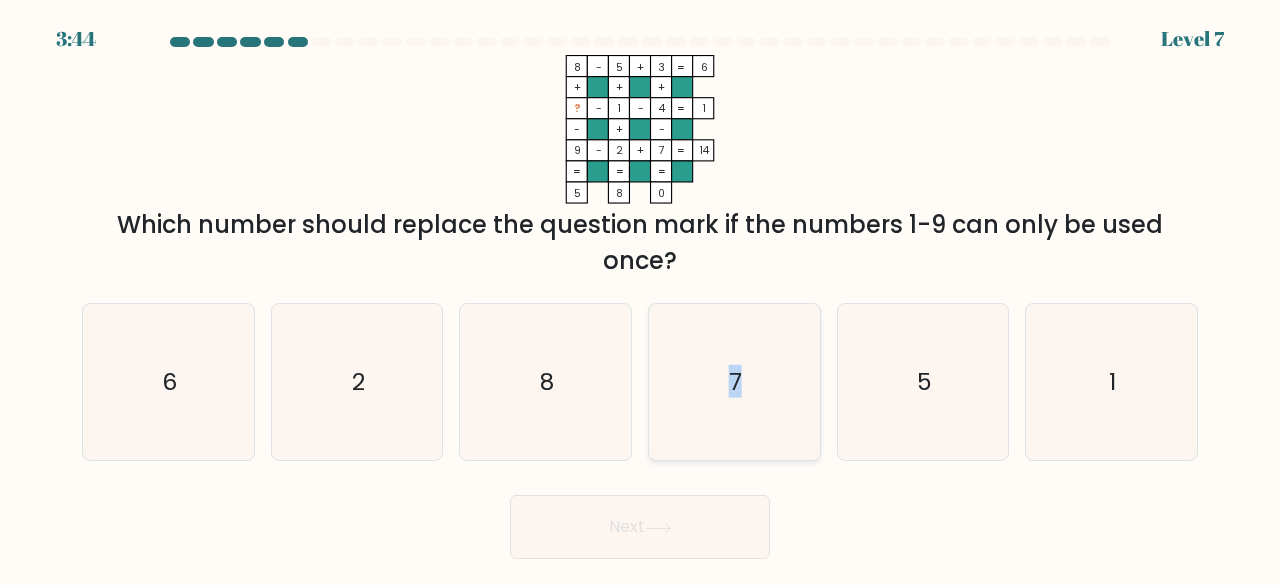 click on "7" 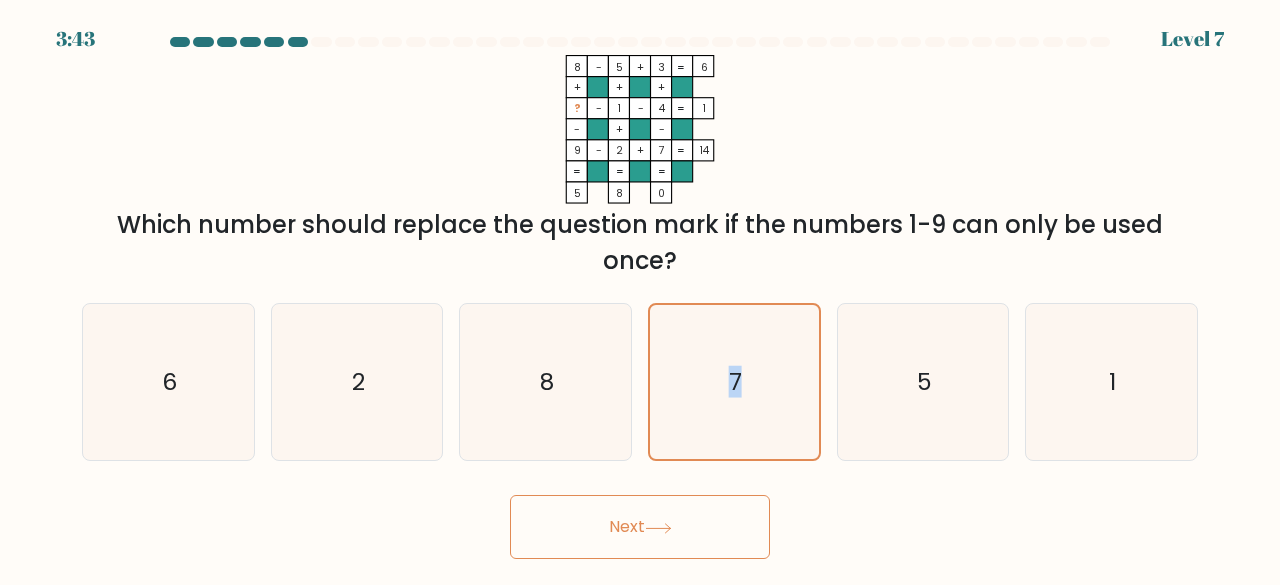 click 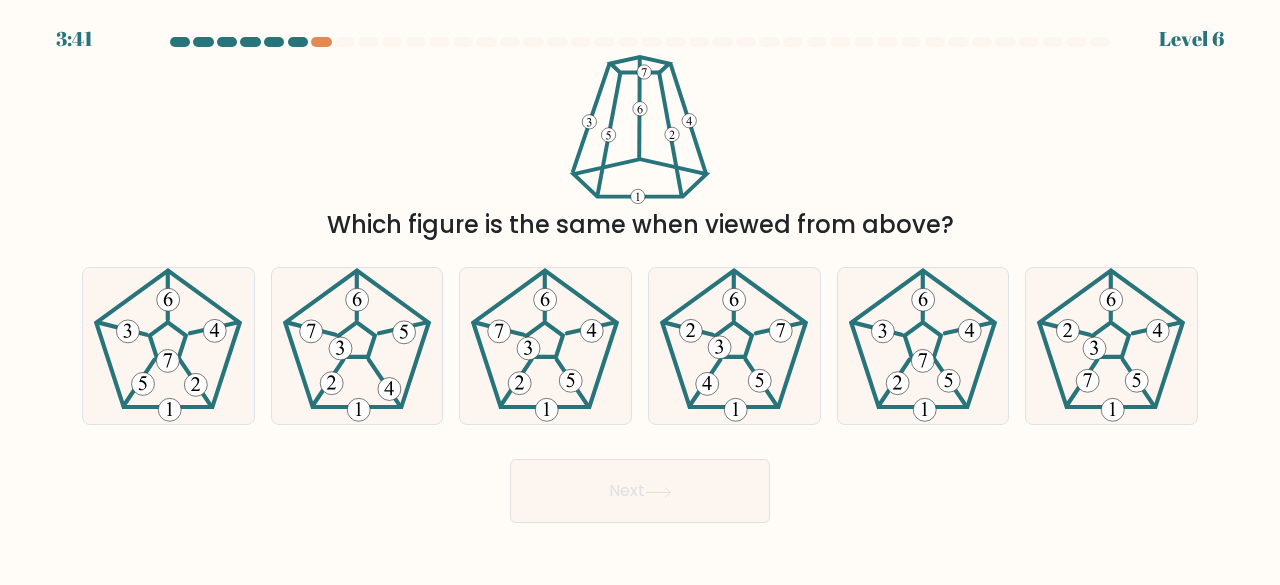 click on "3:41
Level 6" at bounding box center [640, 292] 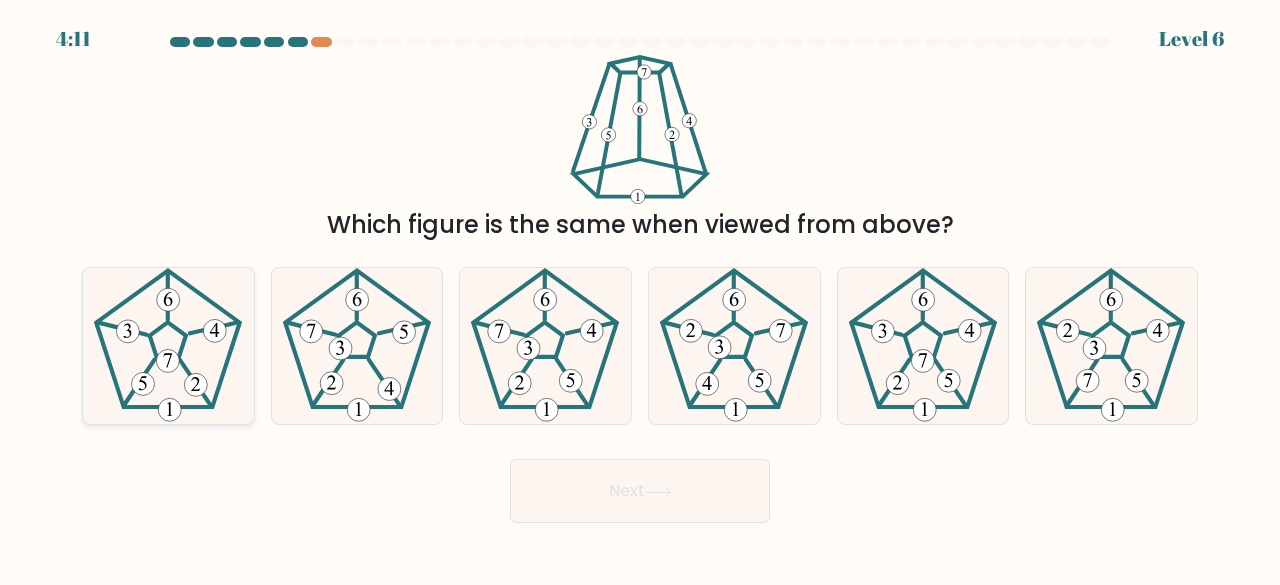 click 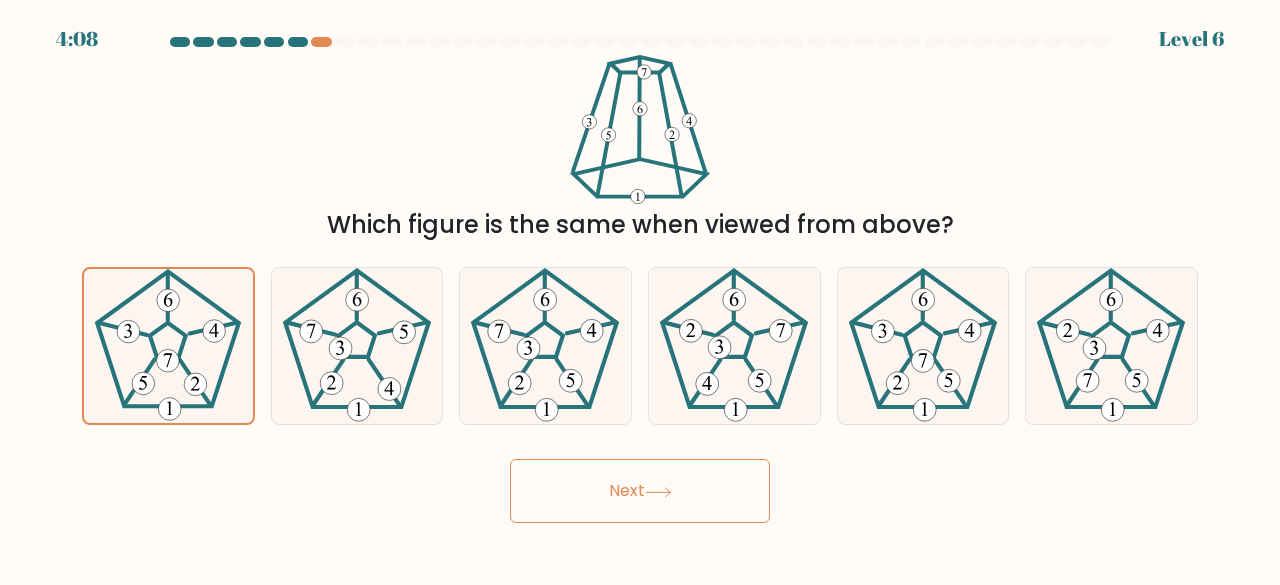 click 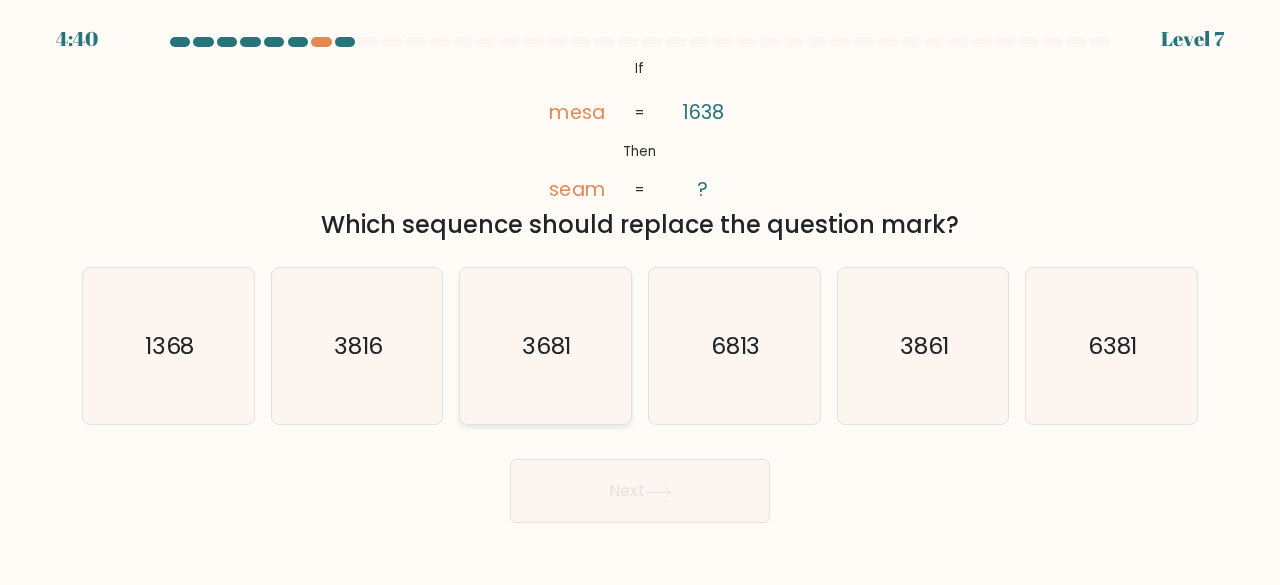 click on "3681" 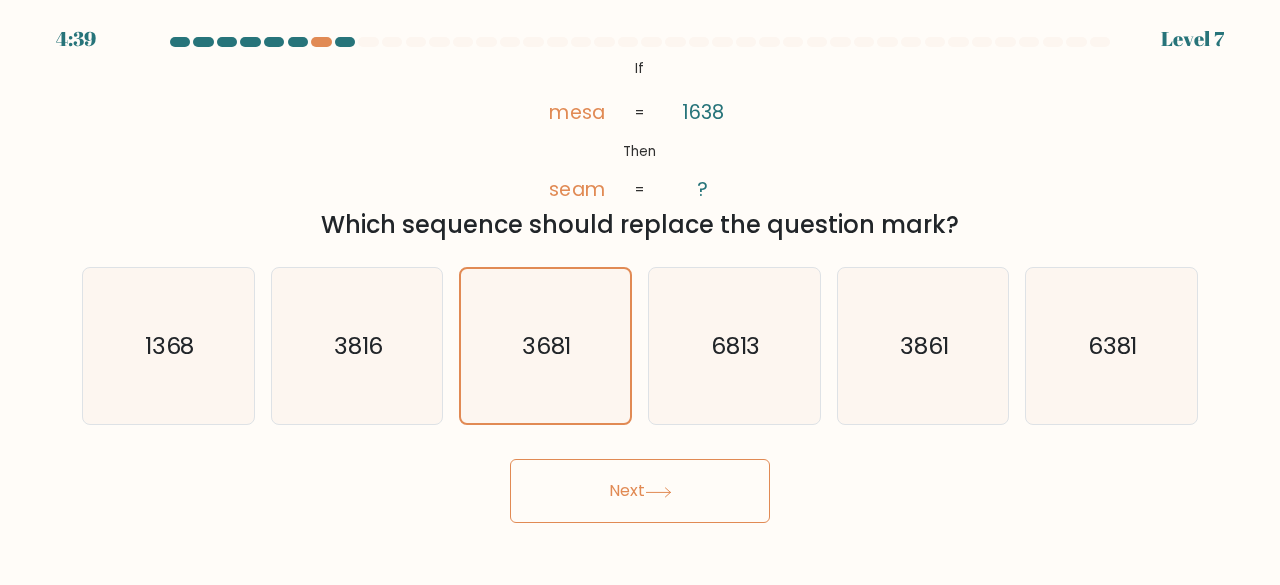 click on "Next" at bounding box center [640, 491] 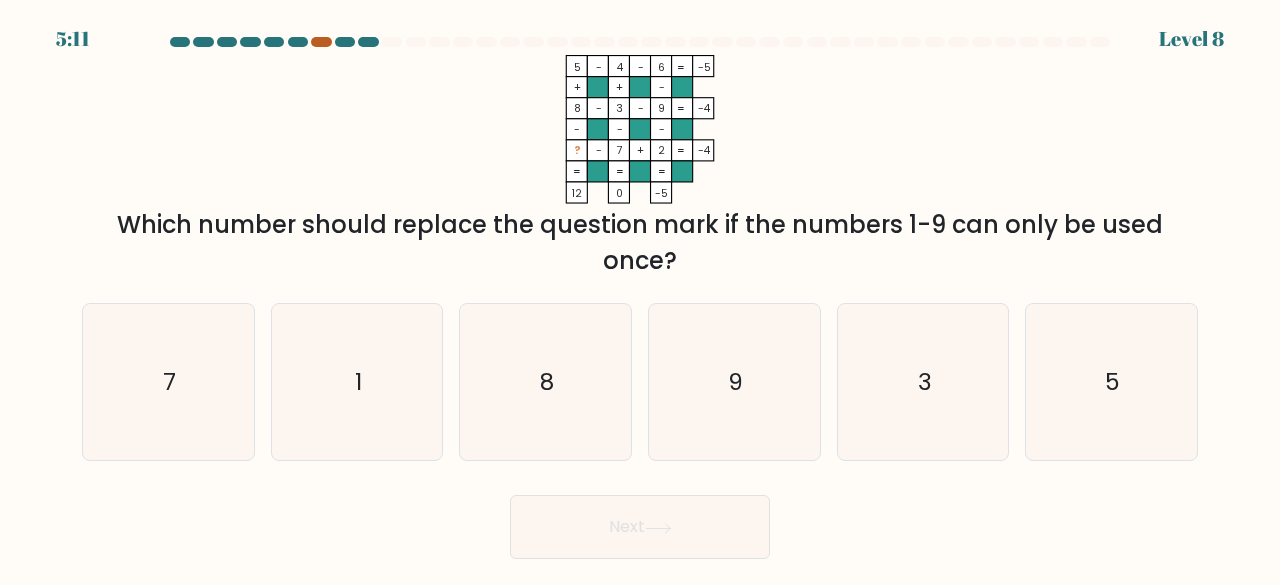 click at bounding box center (321, 42) 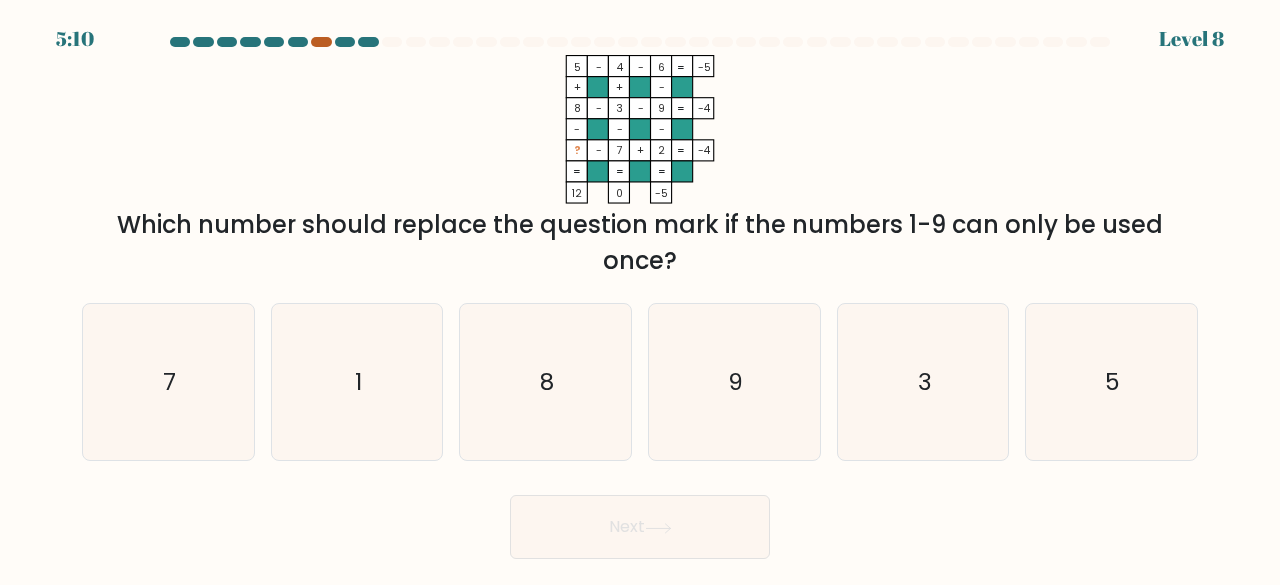 click at bounding box center [321, 42] 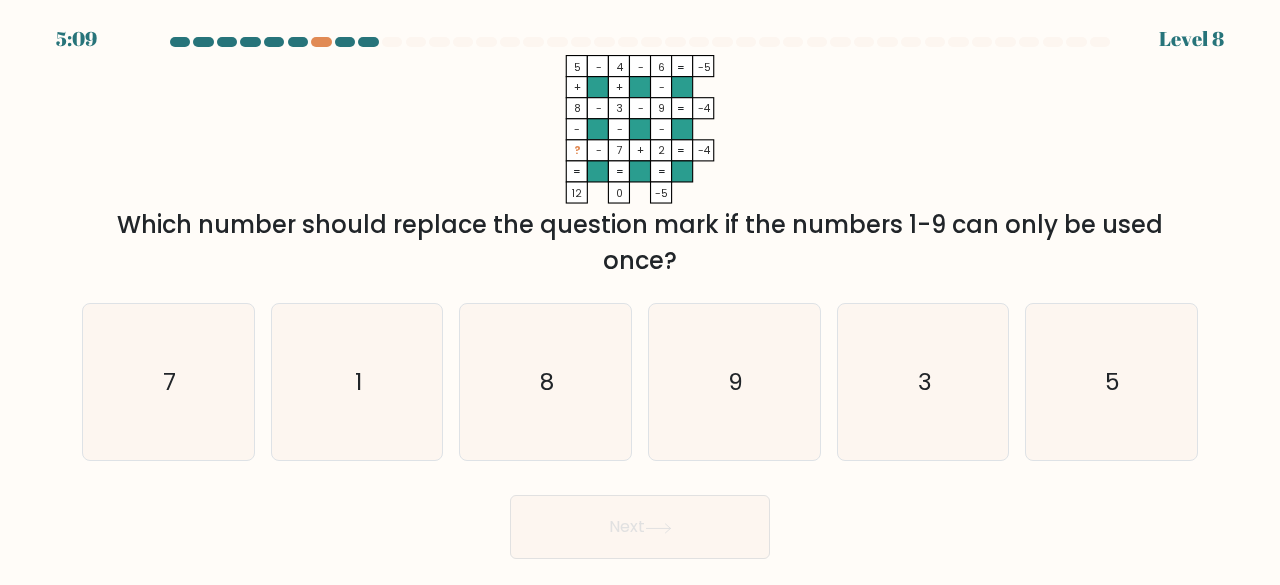 click on "5:09
Level 8" at bounding box center [640, 27] 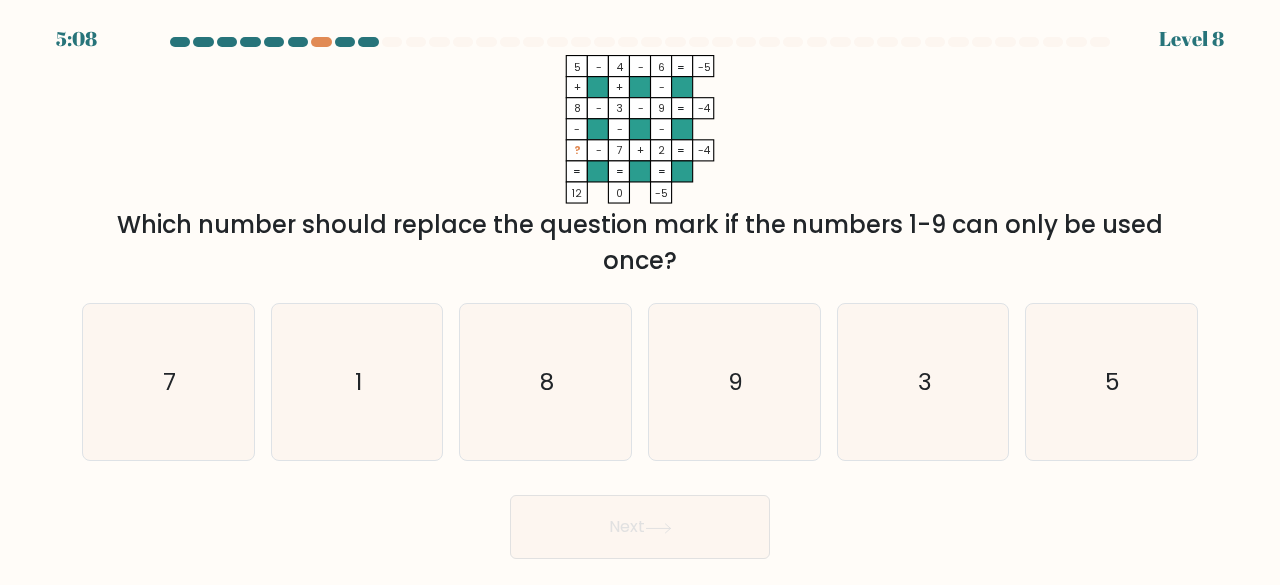 click at bounding box center [392, 42] 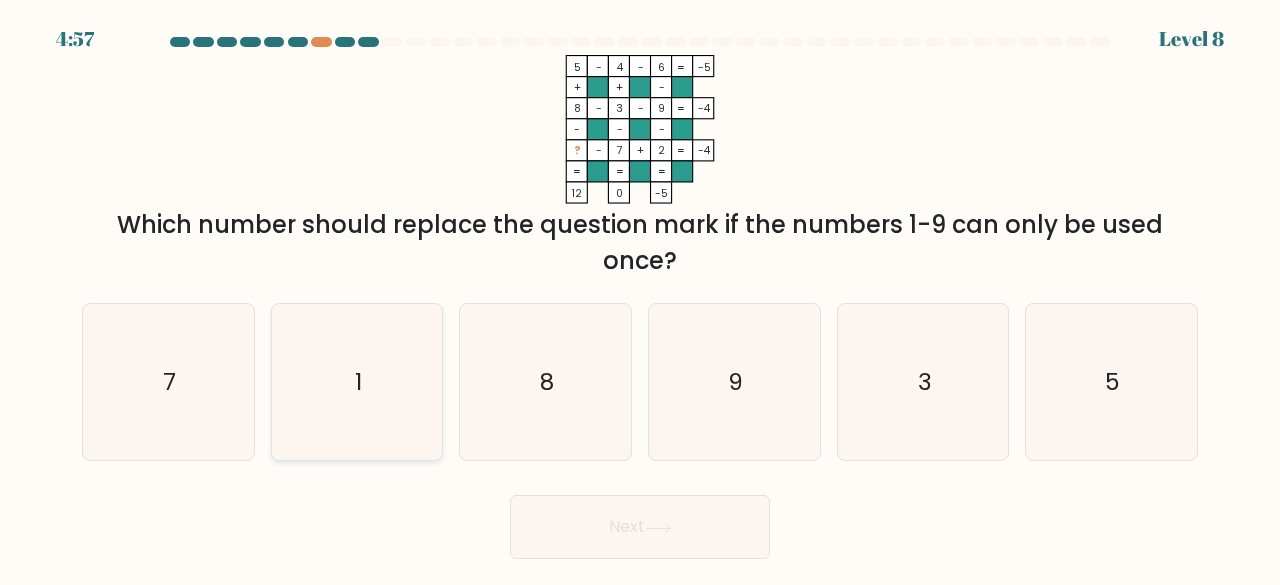 click on "1" 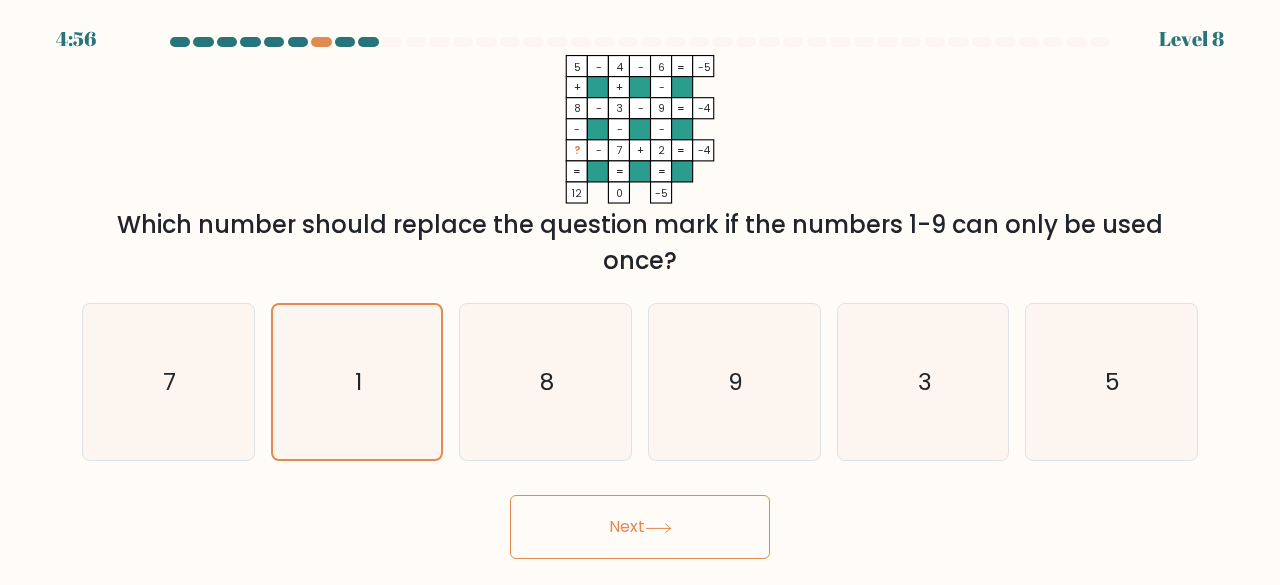 click on "Next" at bounding box center [640, 527] 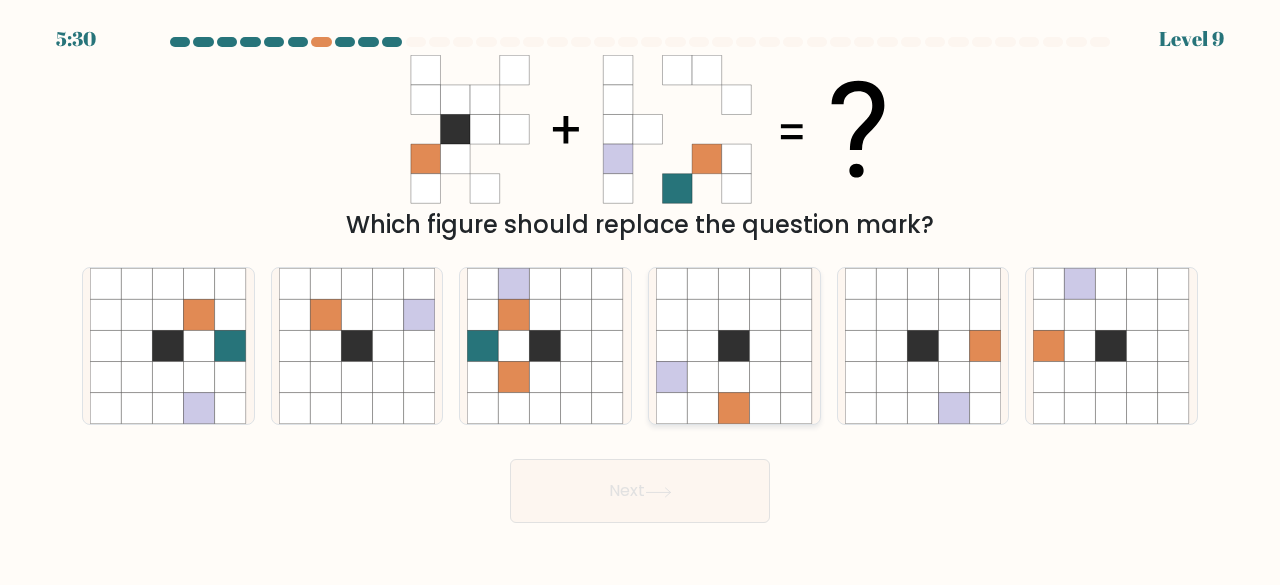 click 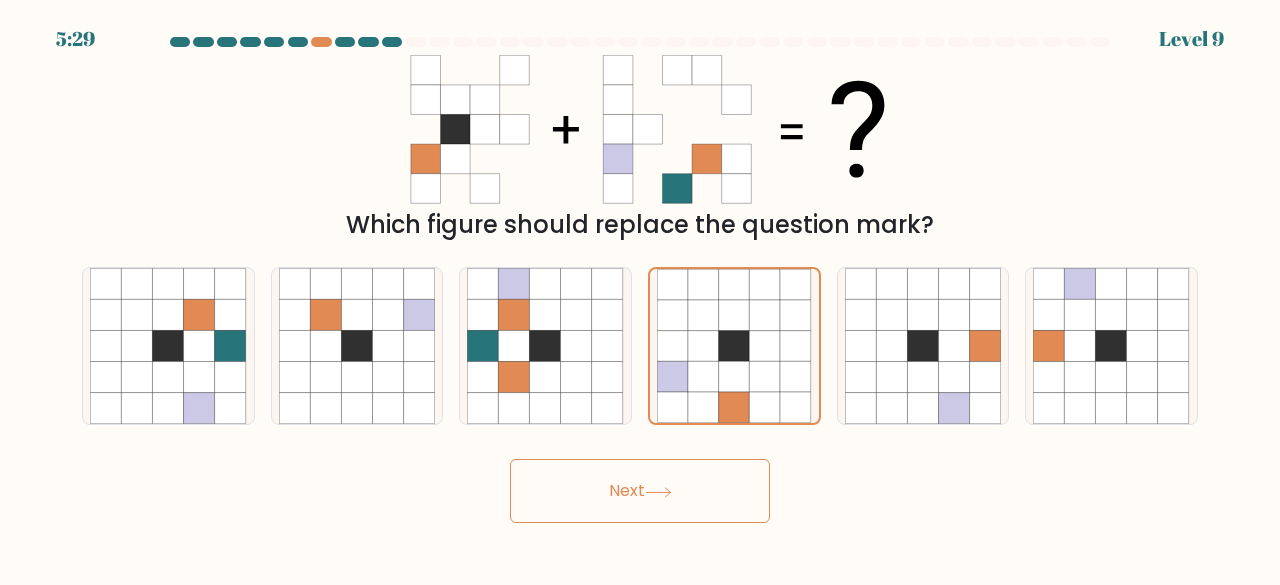 click on "Next" at bounding box center (640, 491) 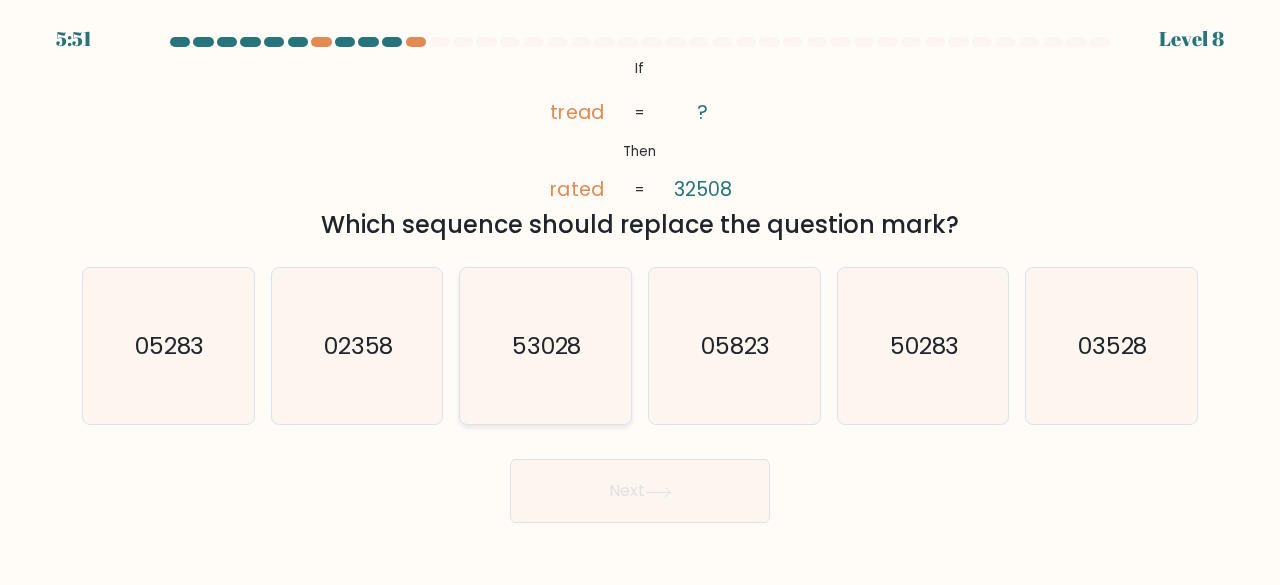 click on "53028" 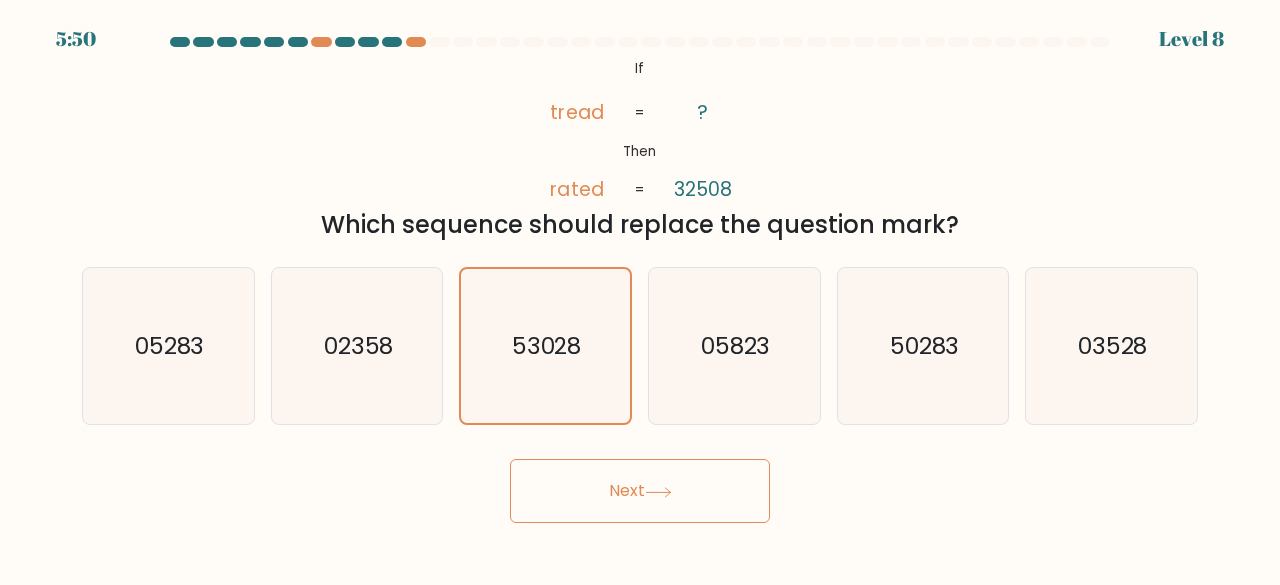 click on "Next" at bounding box center (640, 491) 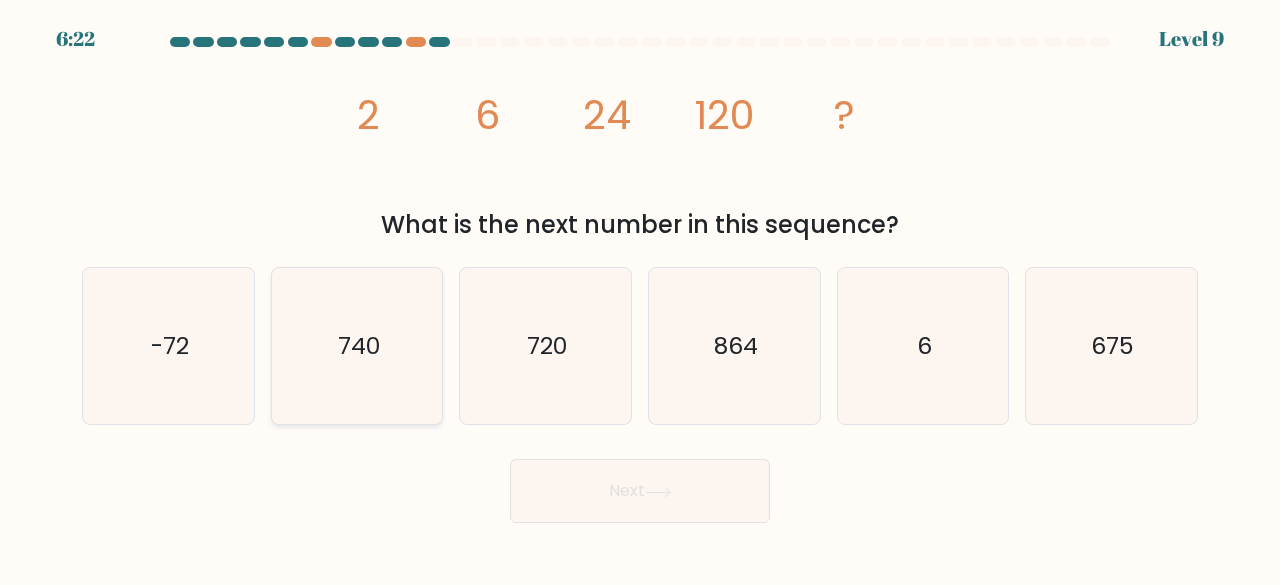type 